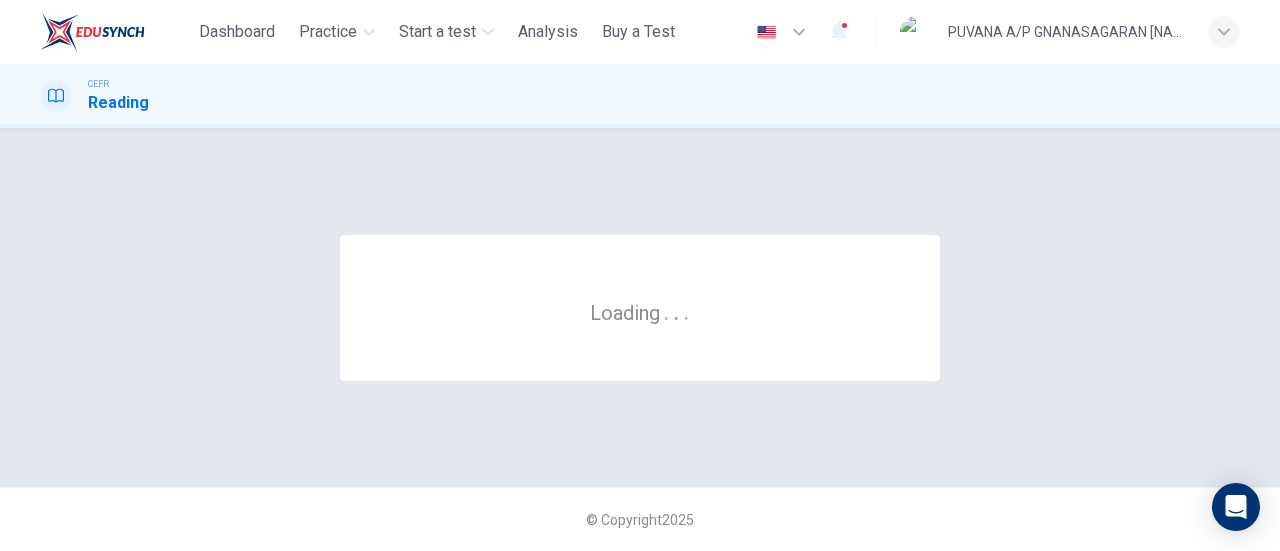 scroll, scrollTop: 0, scrollLeft: 0, axis: both 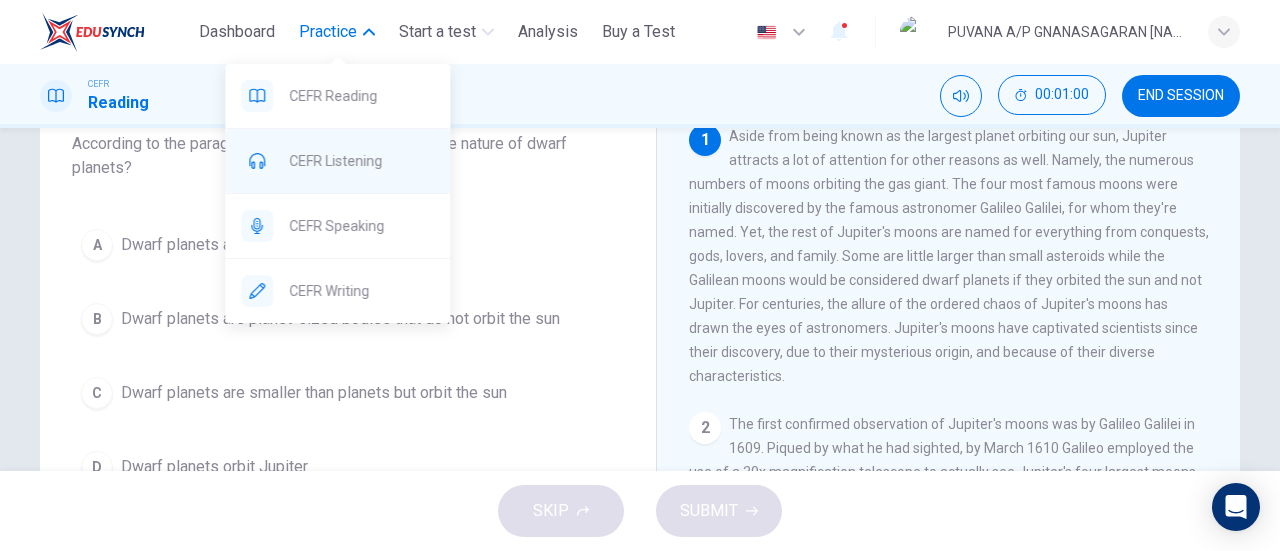 click on "CEFR Listening" at bounding box center [361, 96] 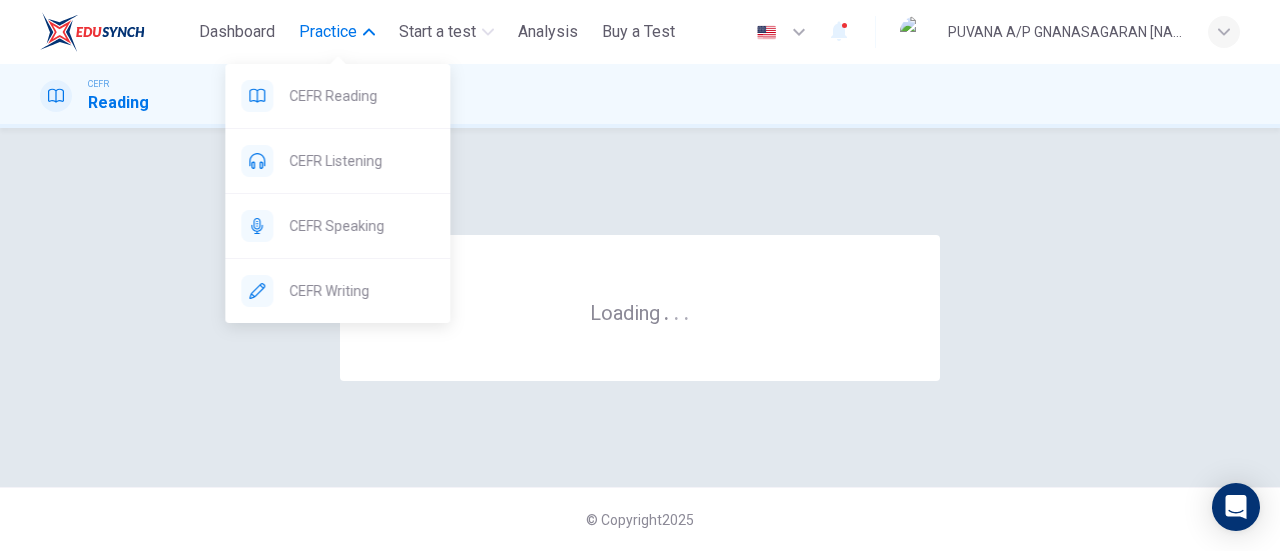 scroll, scrollTop: 0, scrollLeft: 0, axis: both 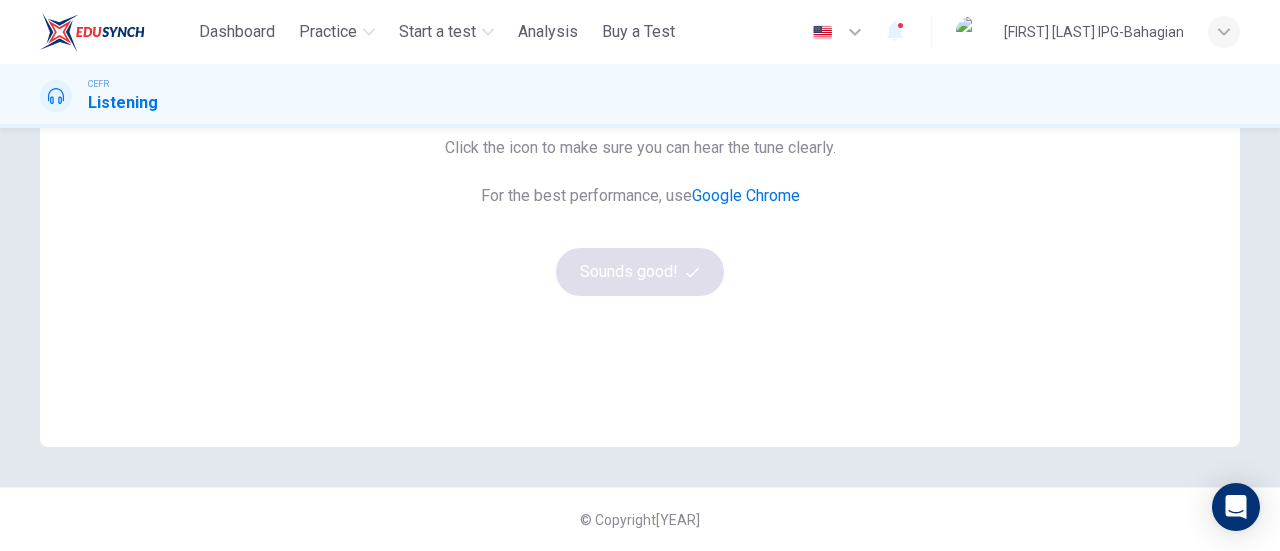 click on "Click the icon to make sure you can hear the tune clearly. For the best performance, use  Google Chrome Sounds good!" at bounding box center (640, 216) 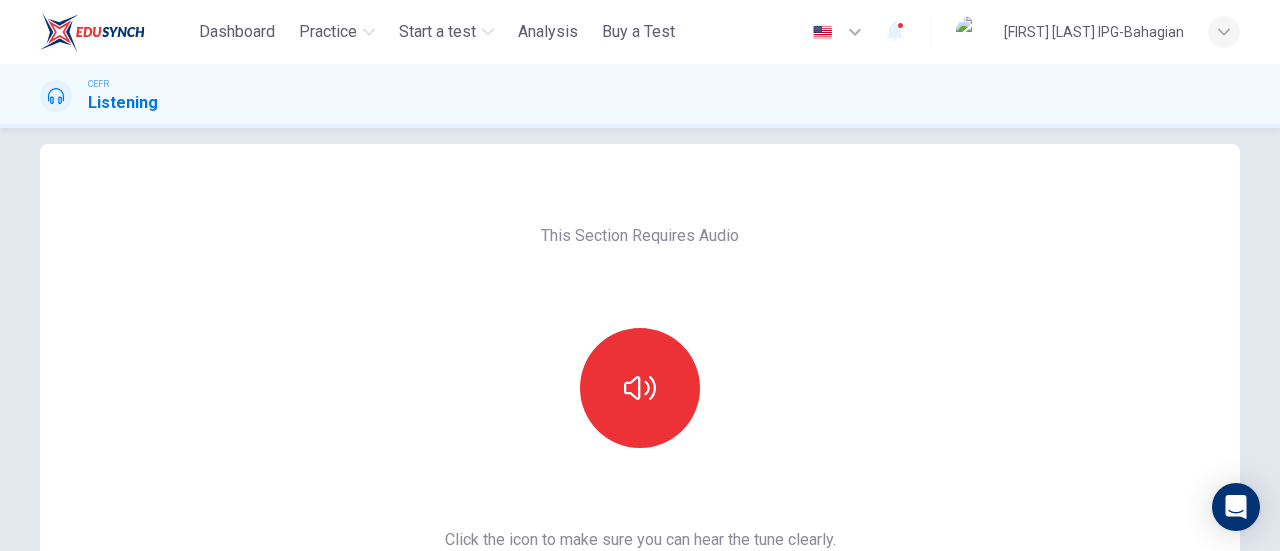 scroll, scrollTop: 16, scrollLeft: 0, axis: vertical 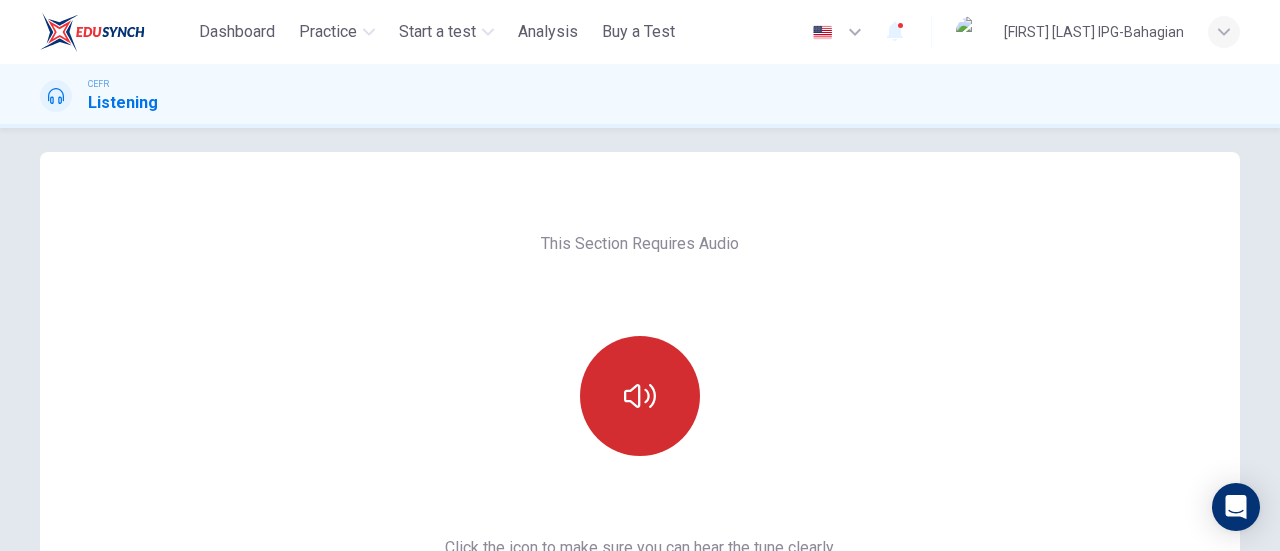 click at bounding box center (640, 396) 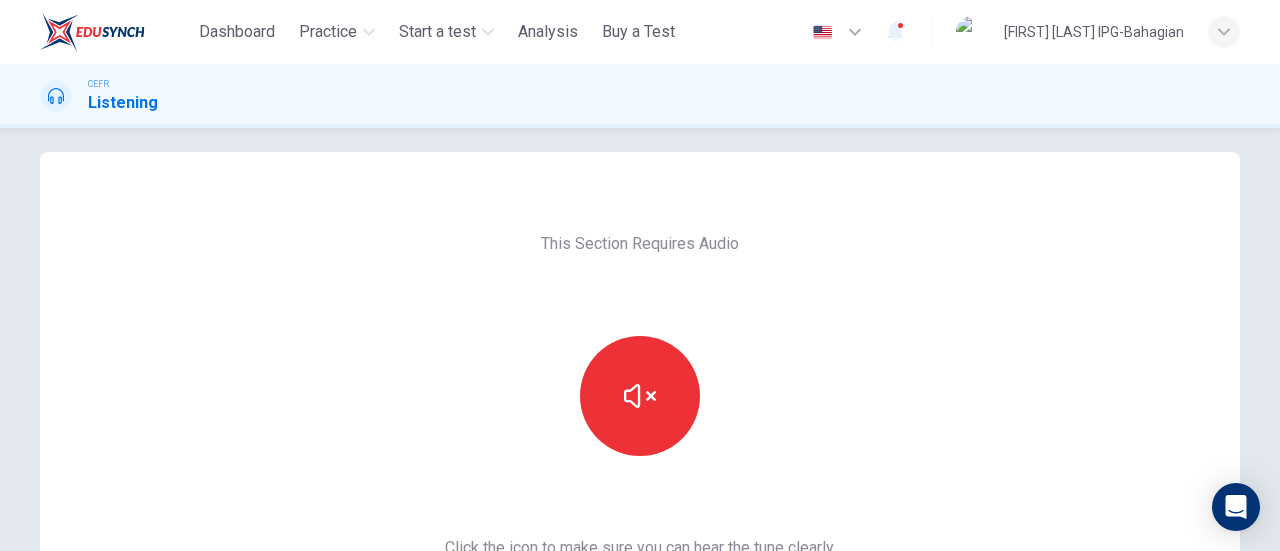 type 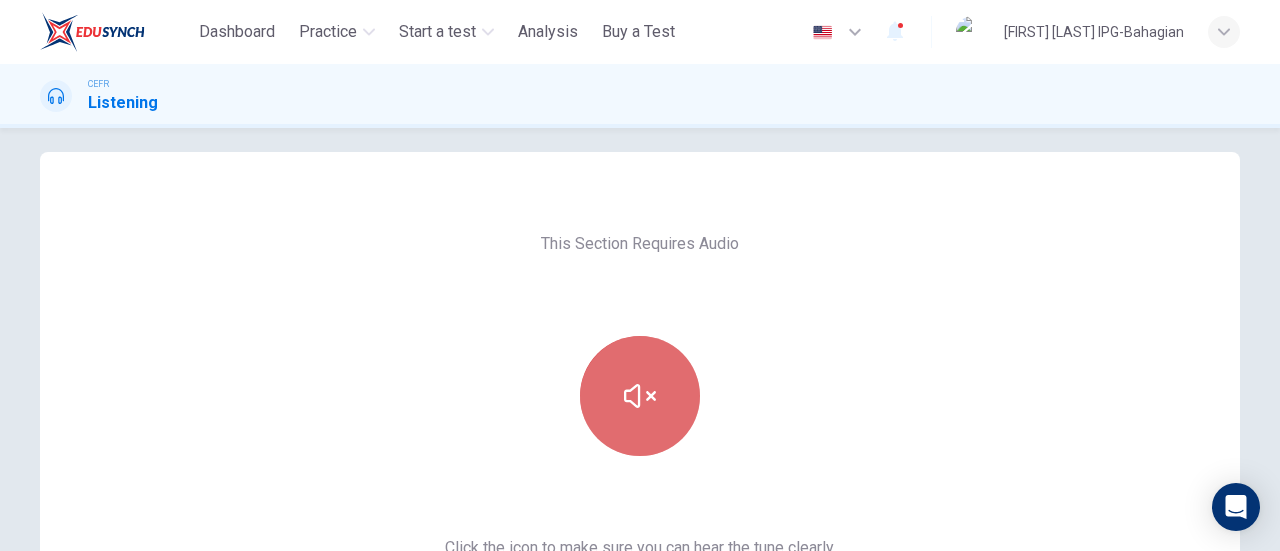 click at bounding box center [640, 396] 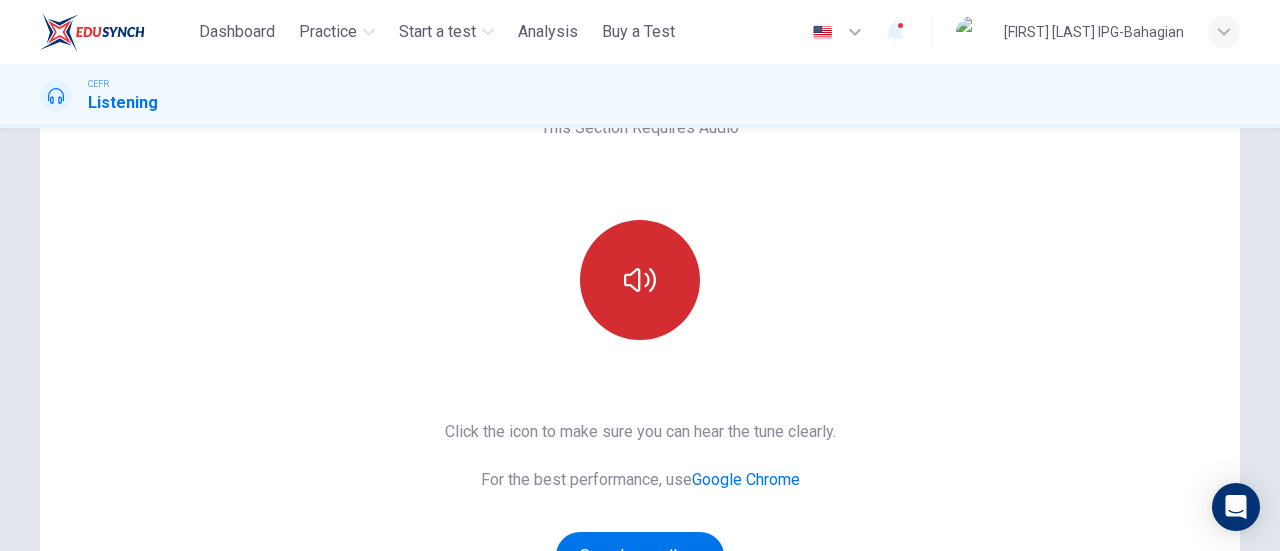 scroll, scrollTop: 316, scrollLeft: 0, axis: vertical 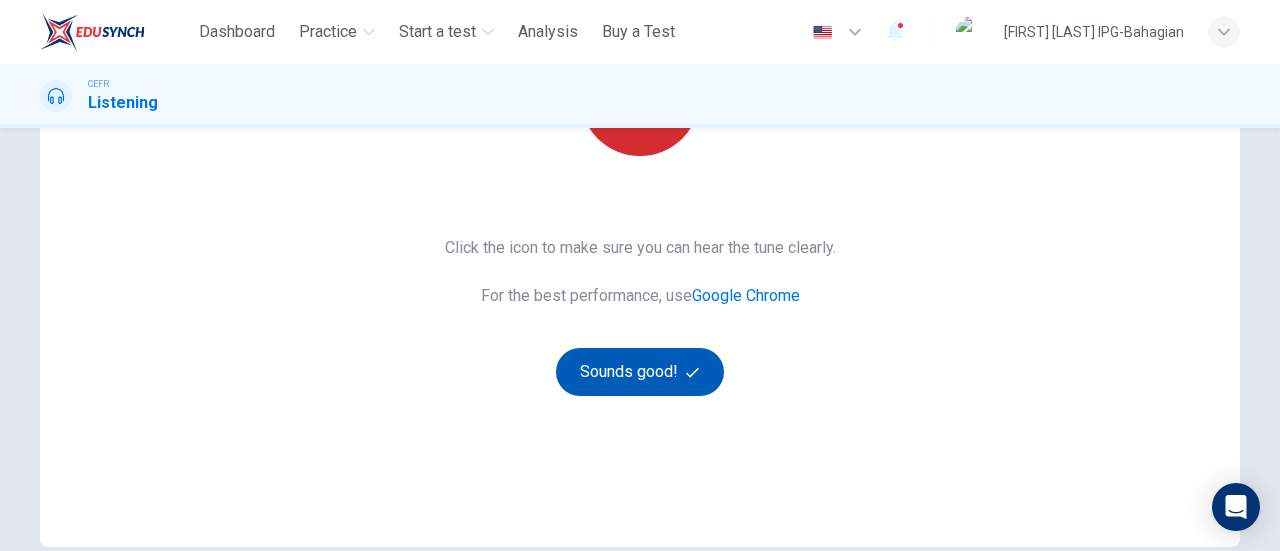 click on "Sounds good!" at bounding box center (640, 372) 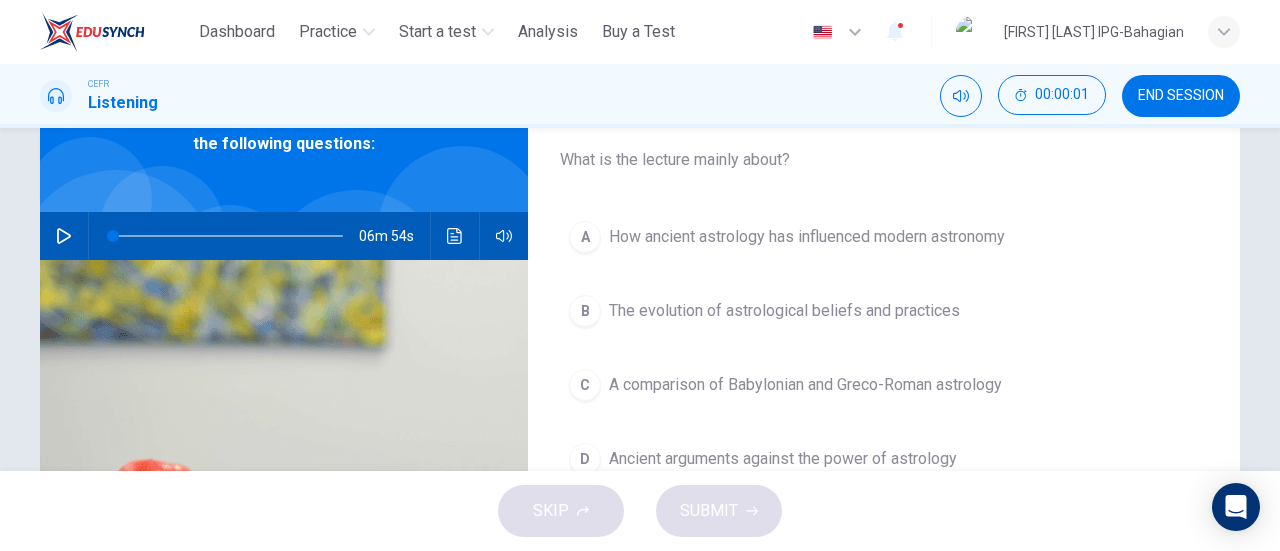 scroll, scrollTop: 16, scrollLeft: 0, axis: vertical 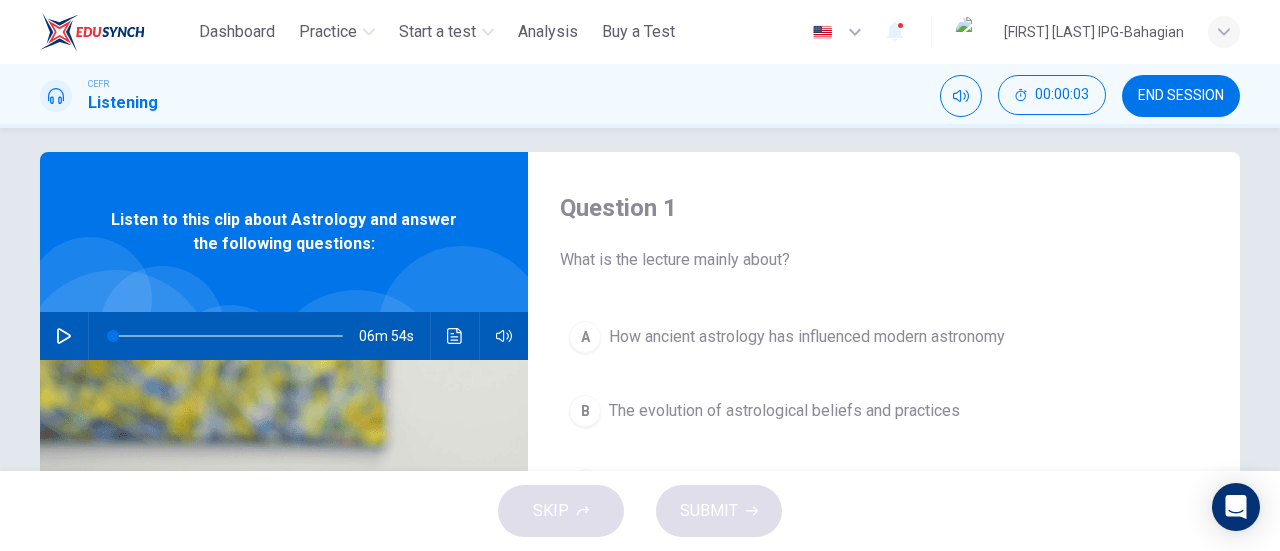 click at bounding box center [64, 336] 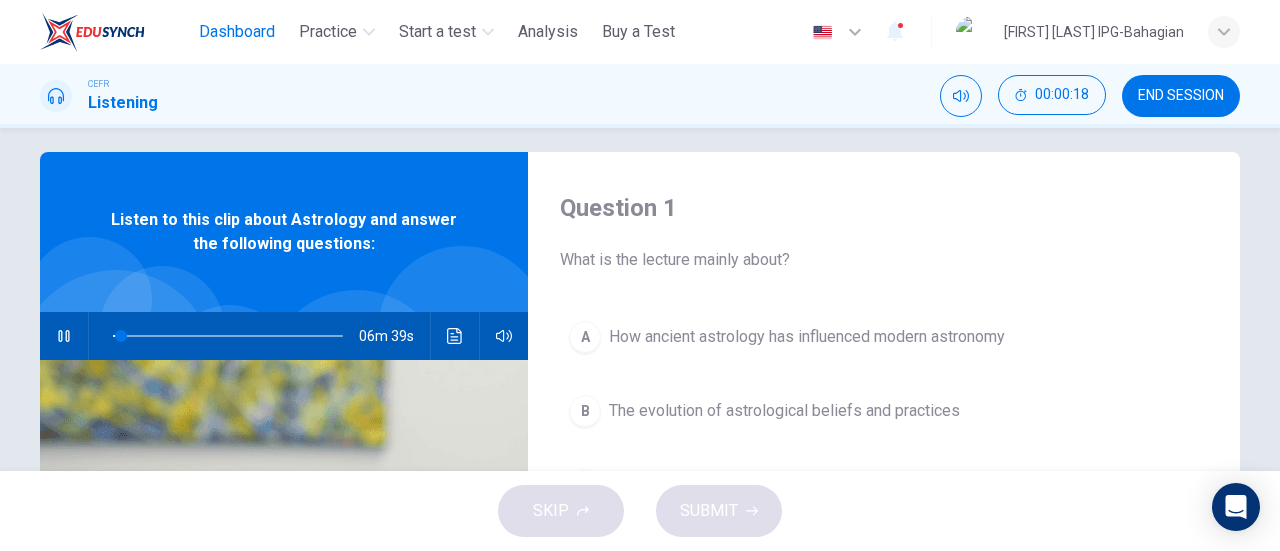 click on "Dashboard" at bounding box center [237, 32] 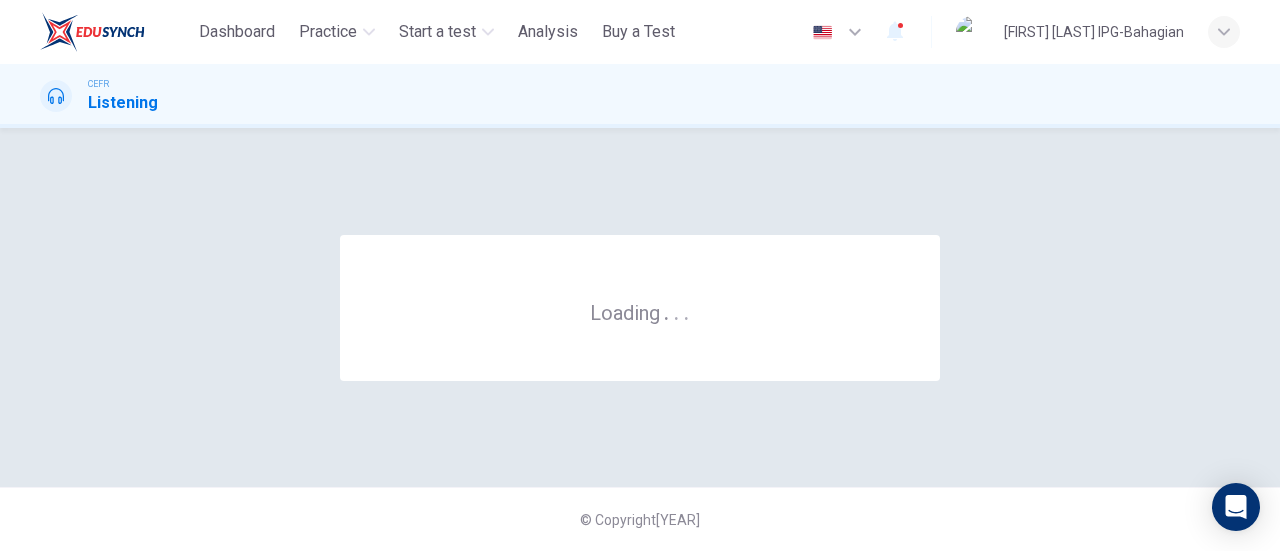 scroll, scrollTop: 0, scrollLeft: 0, axis: both 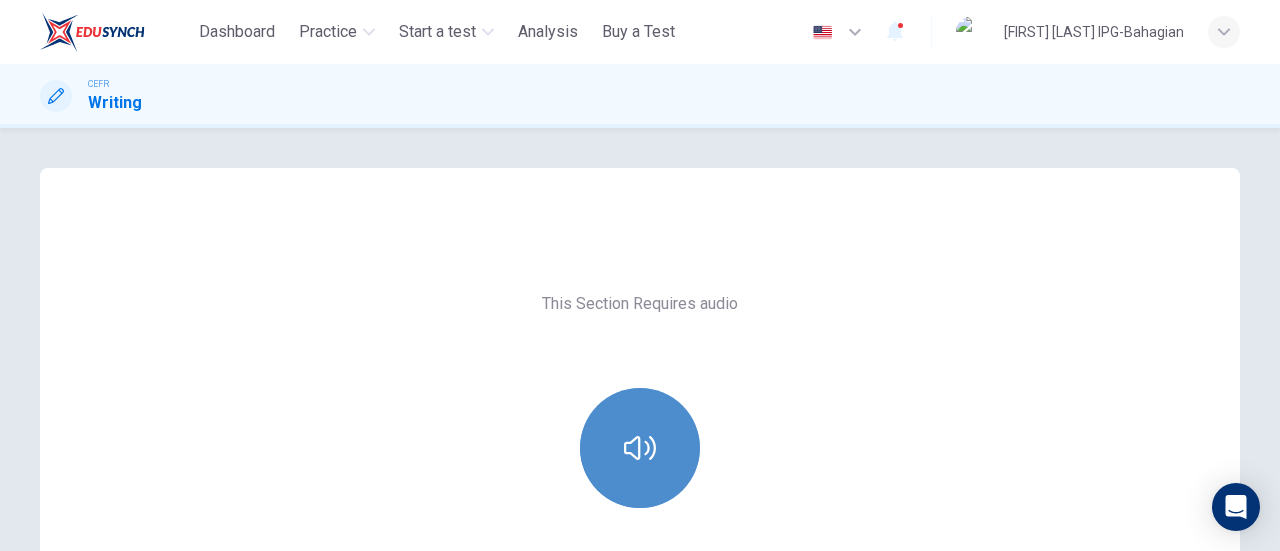 click at bounding box center [640, 448] 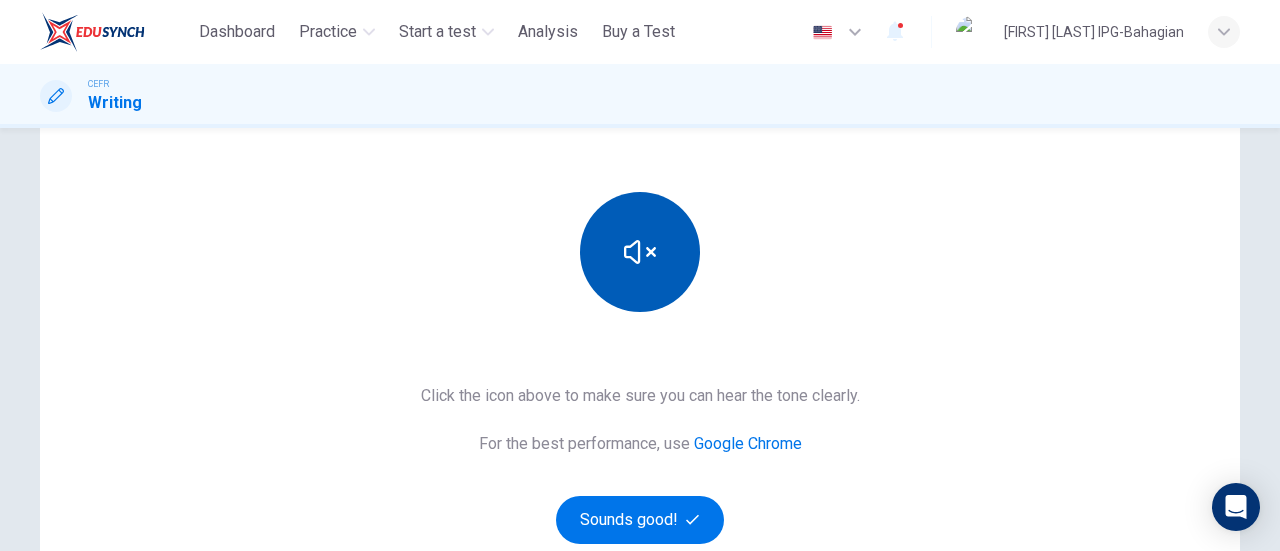 scroll, scrollTop: 300, scrollLeft: 0, axis: vertical 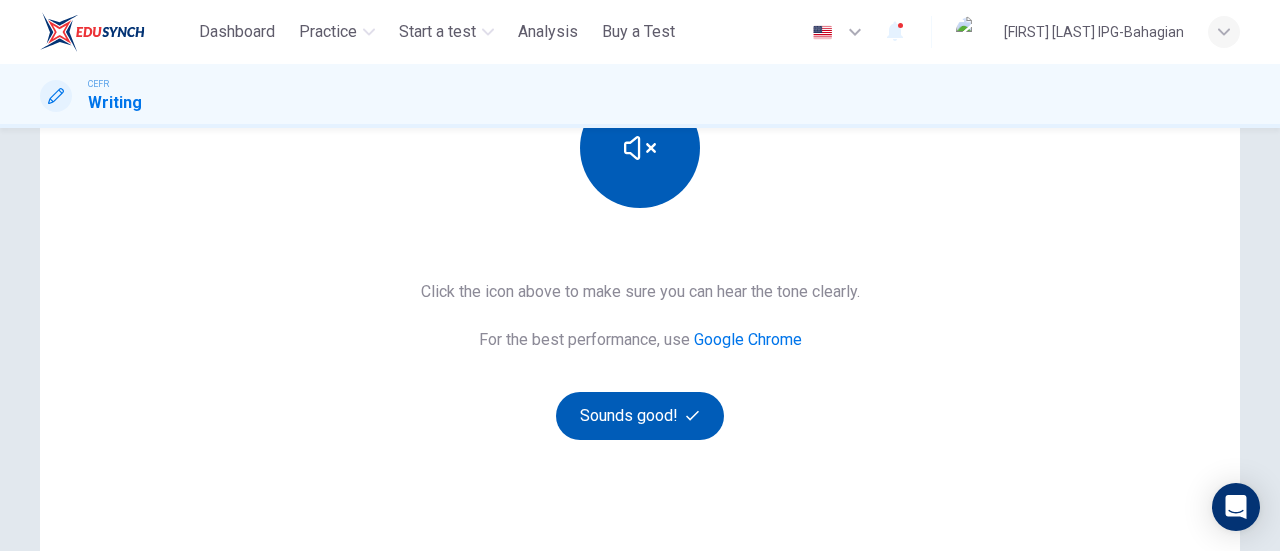 click on "Sounds good!" at bounding box center (640, 416) 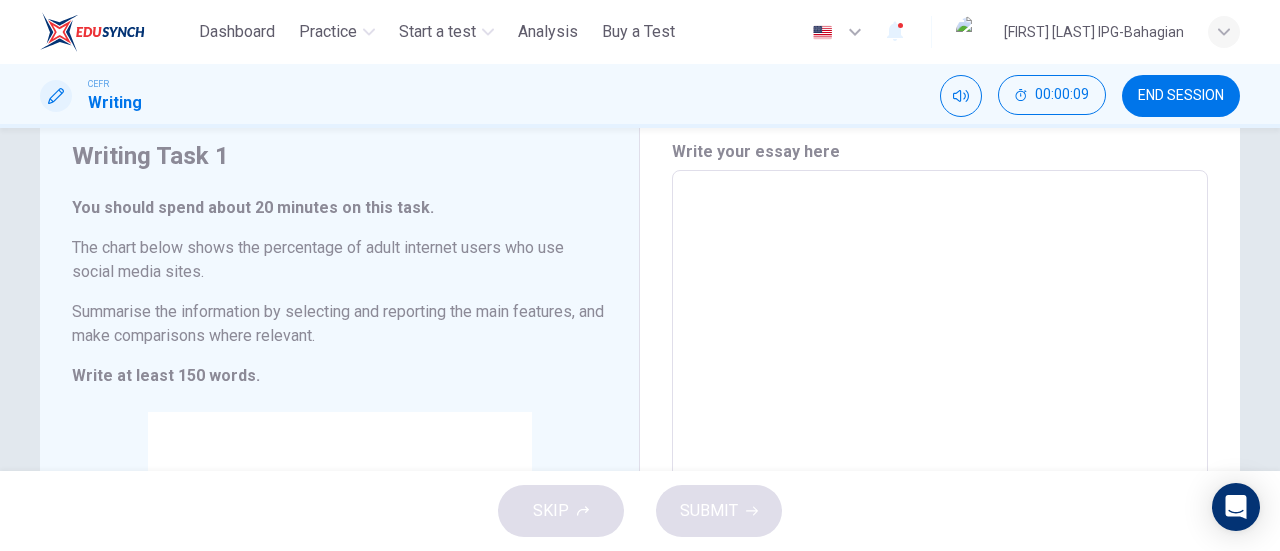 scroll, scrollTop: 100, scrollLeft: 0, axis: vertical 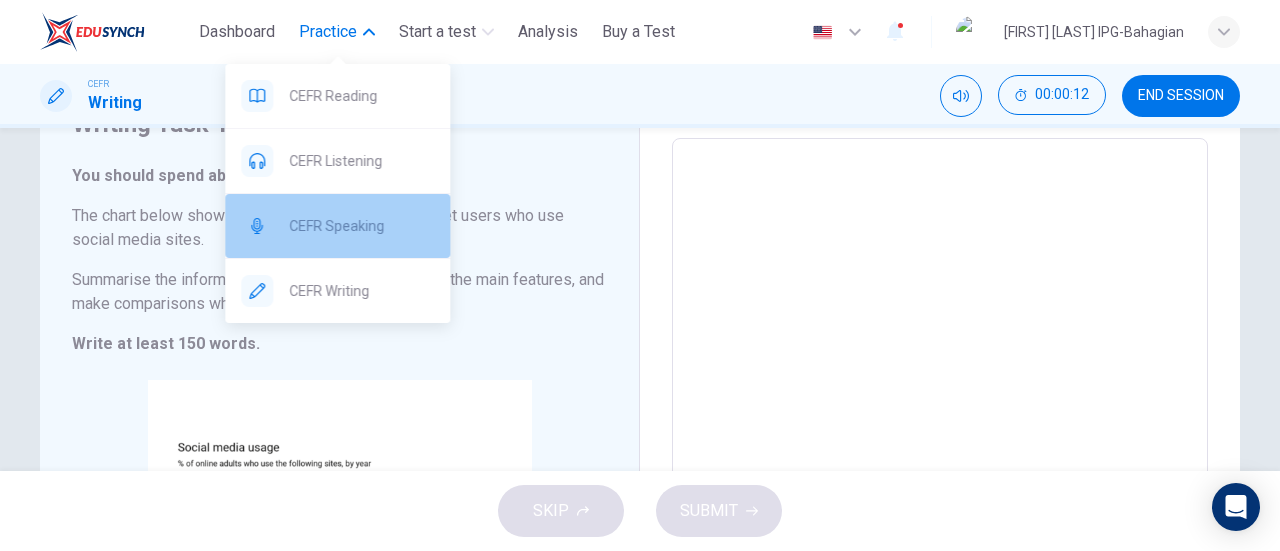 click on "CEFR Speaking" at bounding box center (361, 96) 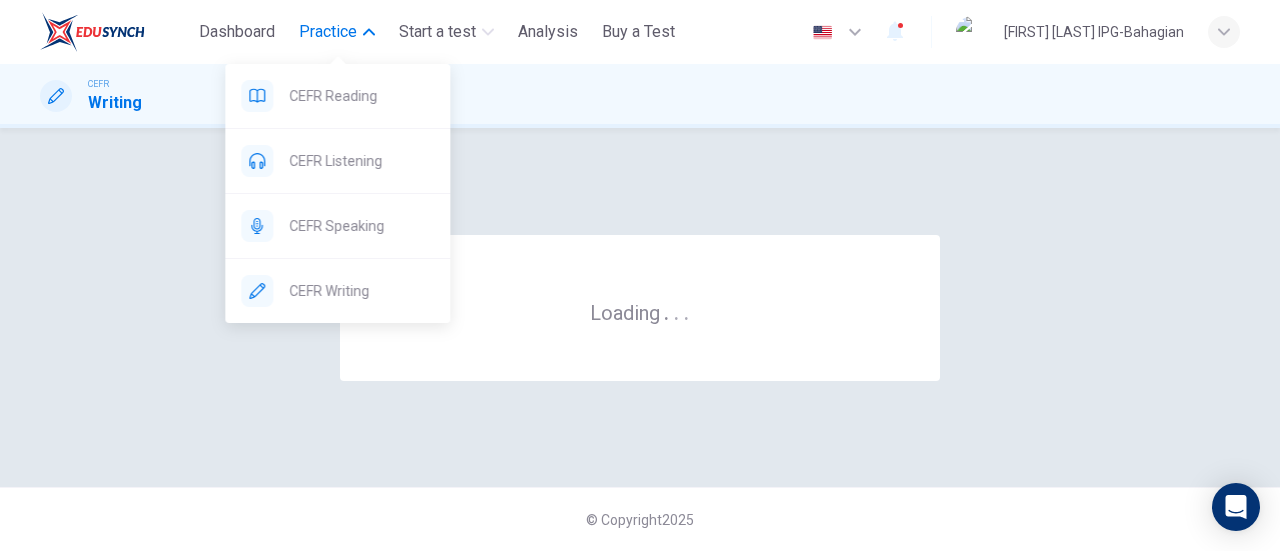 scroll, scrollTop: 0, scrollLeft: 0, axis: both 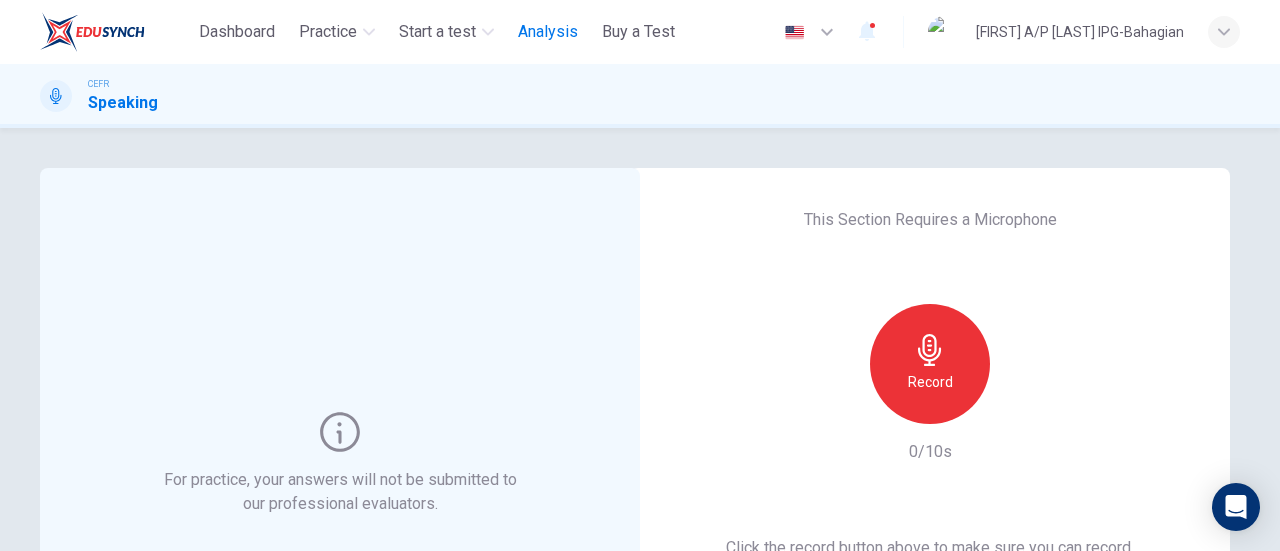 click on "Analysis" at bounding box center [548, 32] 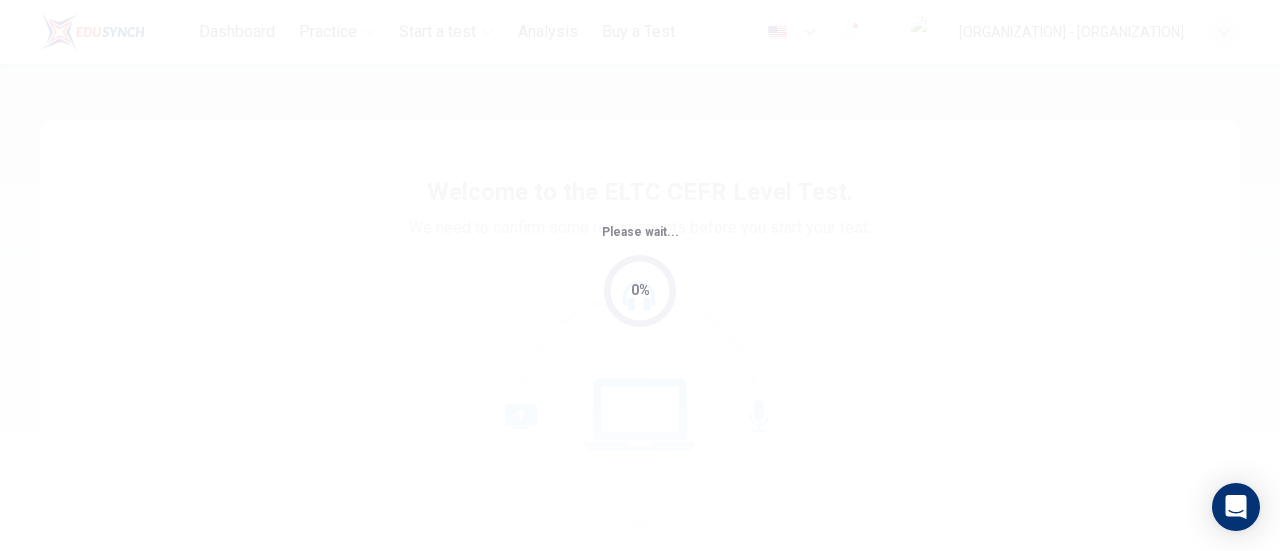 scroll, scrollTop: 0, scrollLeft: 0, axis: both 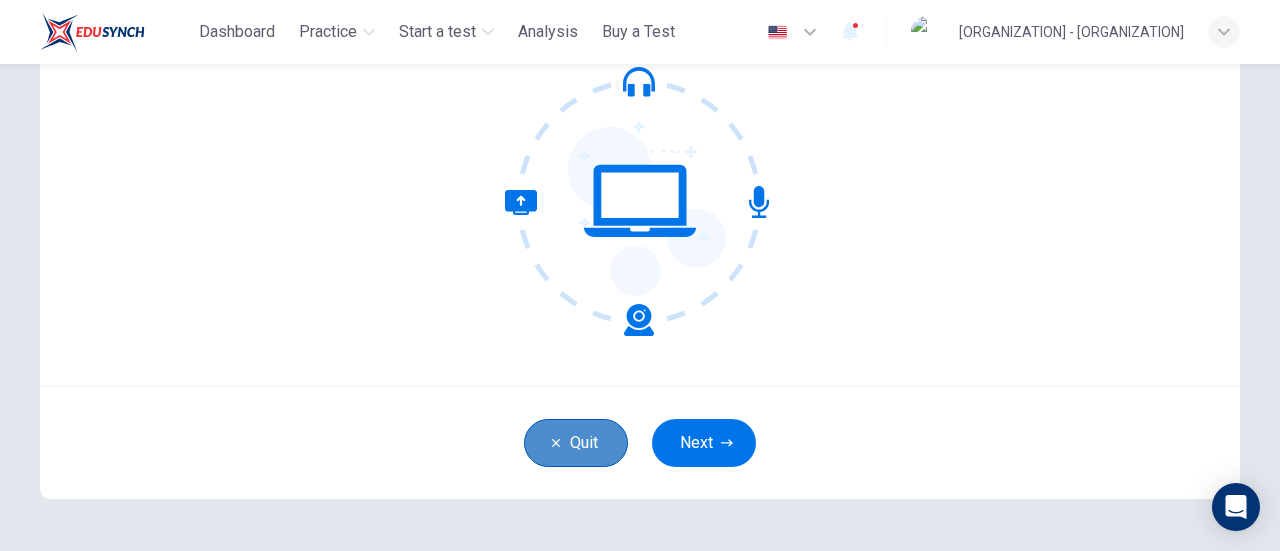 click on "Quit" at bounding box center [576, 443] 